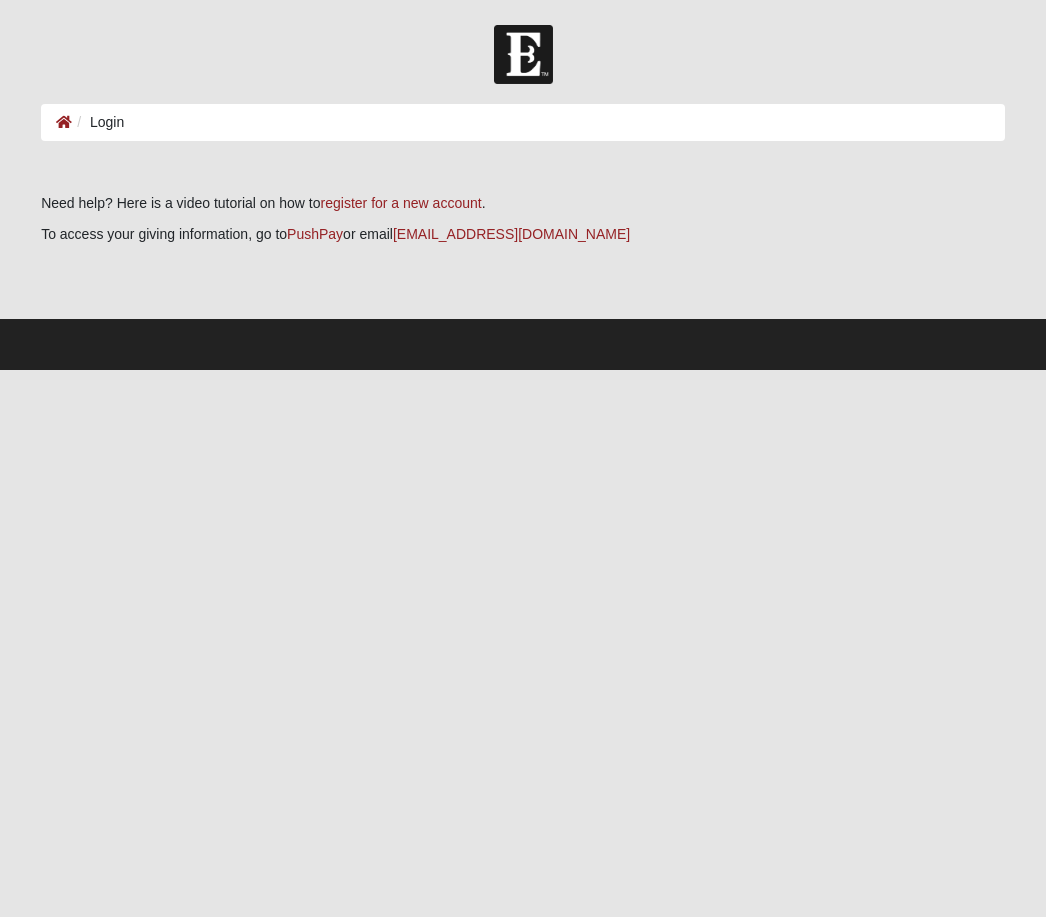 scroll, scrollTop: 0, scrollLeft: 0, axis: both 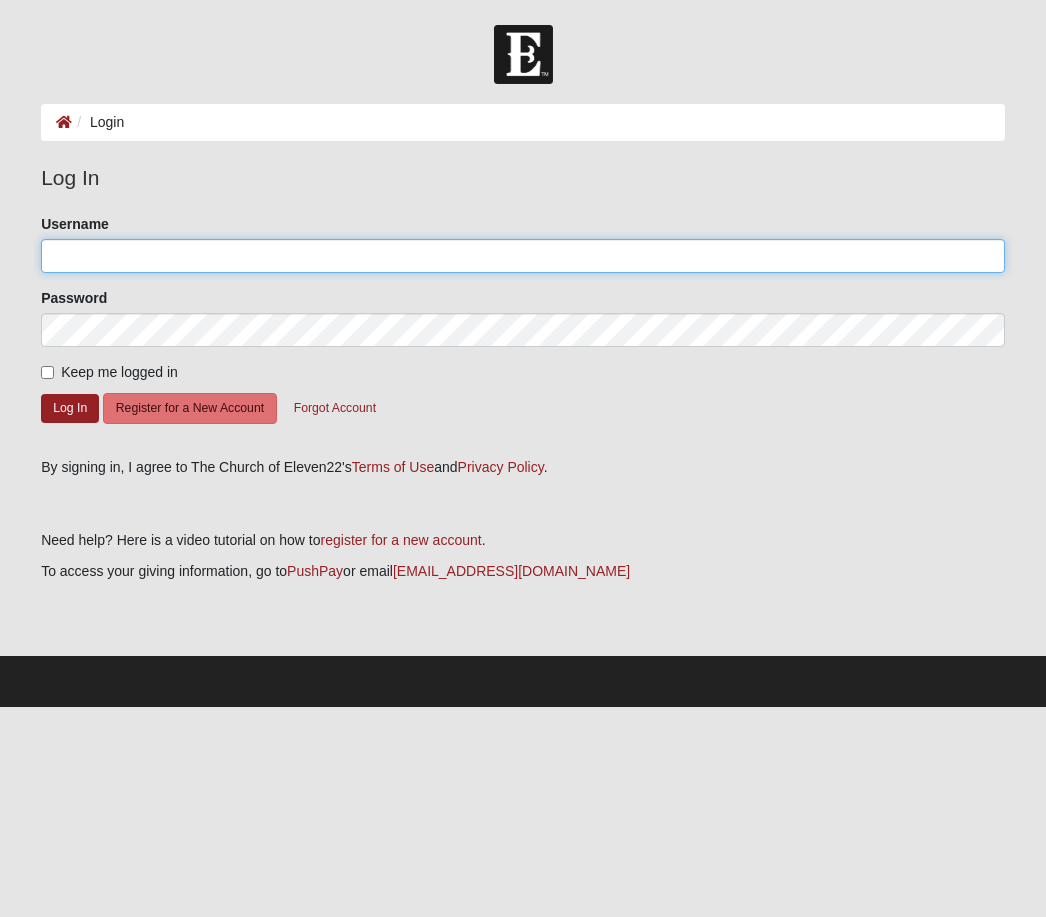 click on "Username" 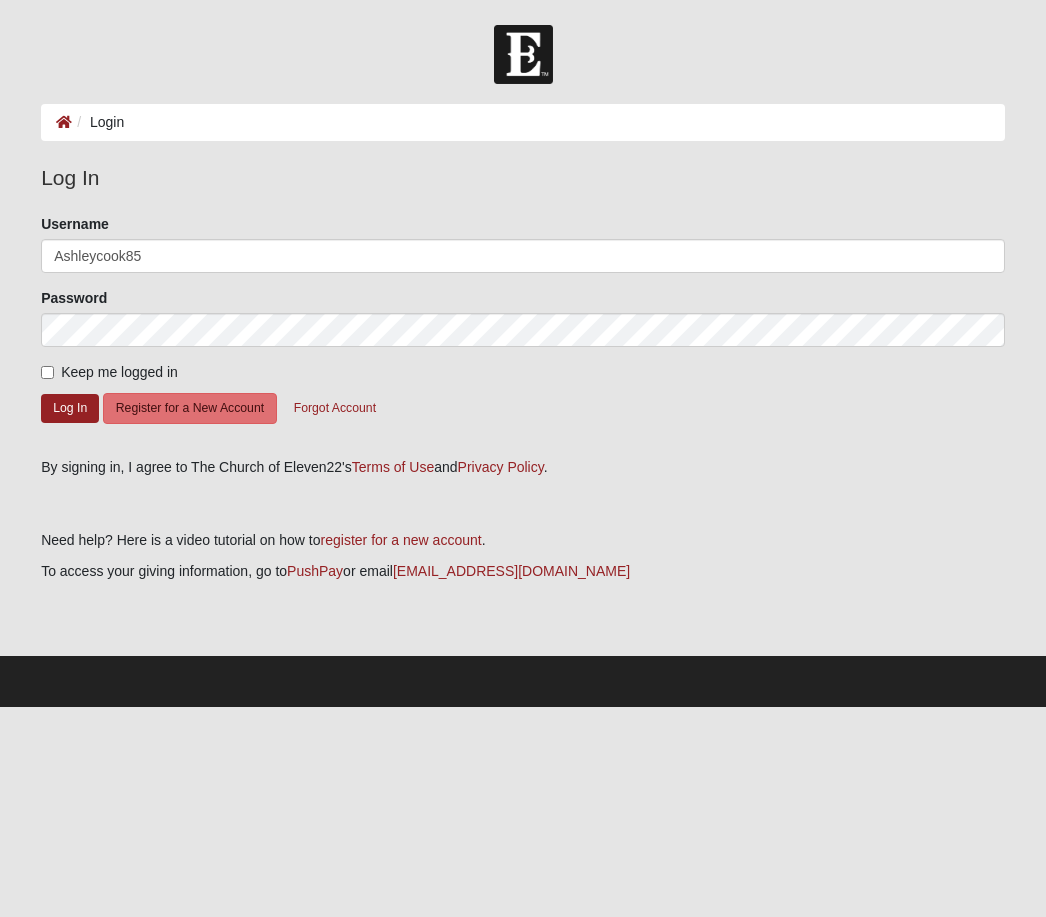 click on "Log In" 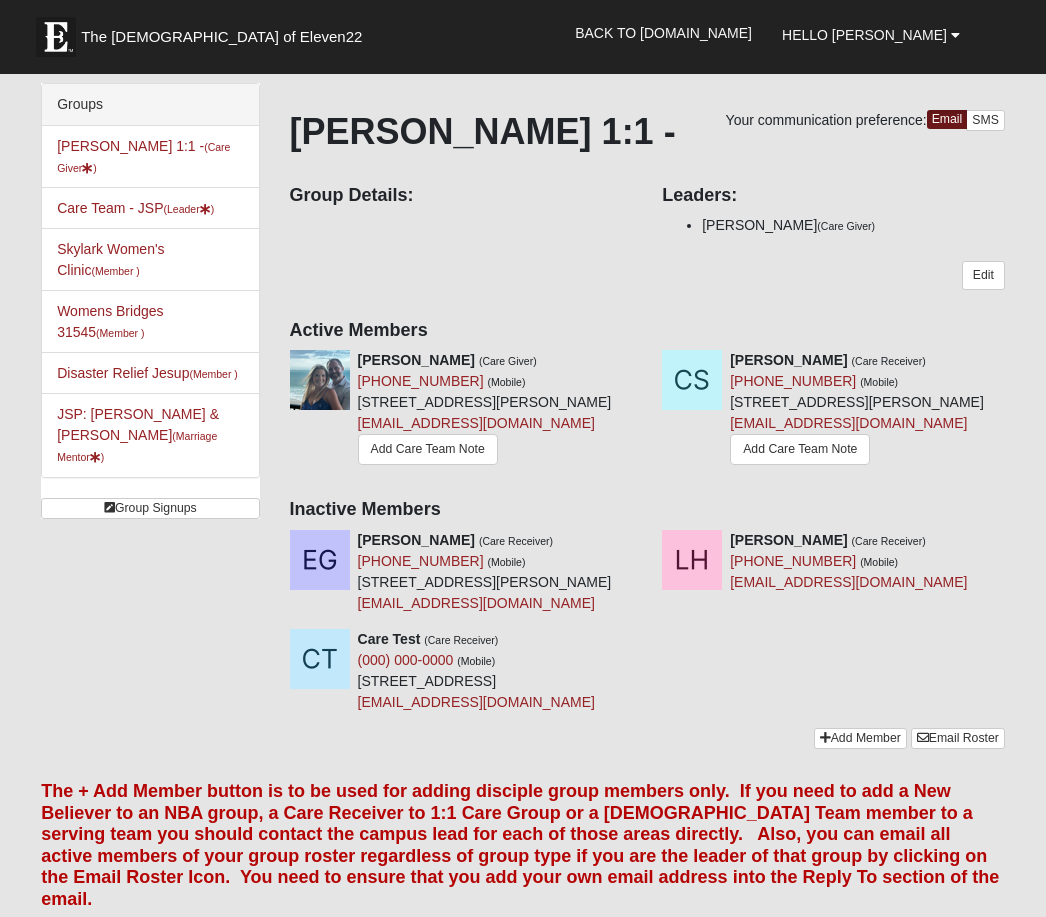scroll, scrollTop: 0, scrollLeft: 0, axis: both 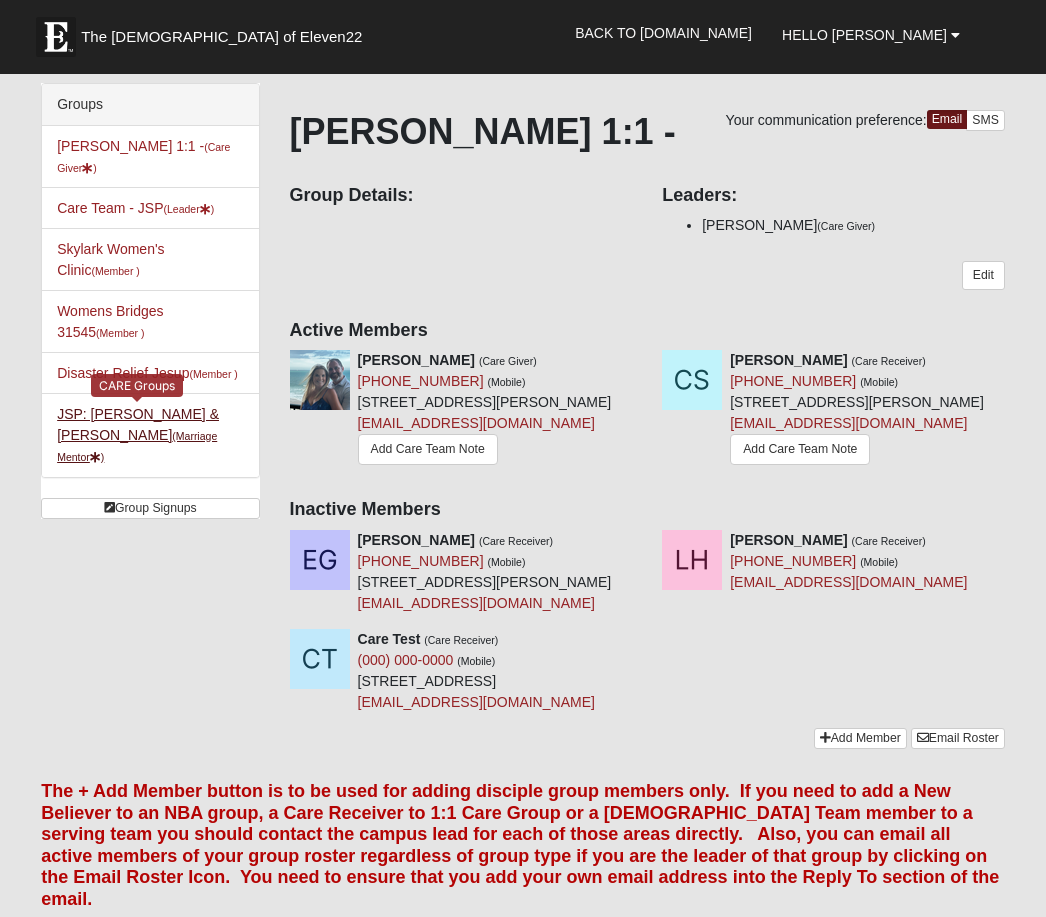 click on "JSP: Cook - Ashley & Jay MM  (Marriage Mentor
)" at bounding box center [138, 435] 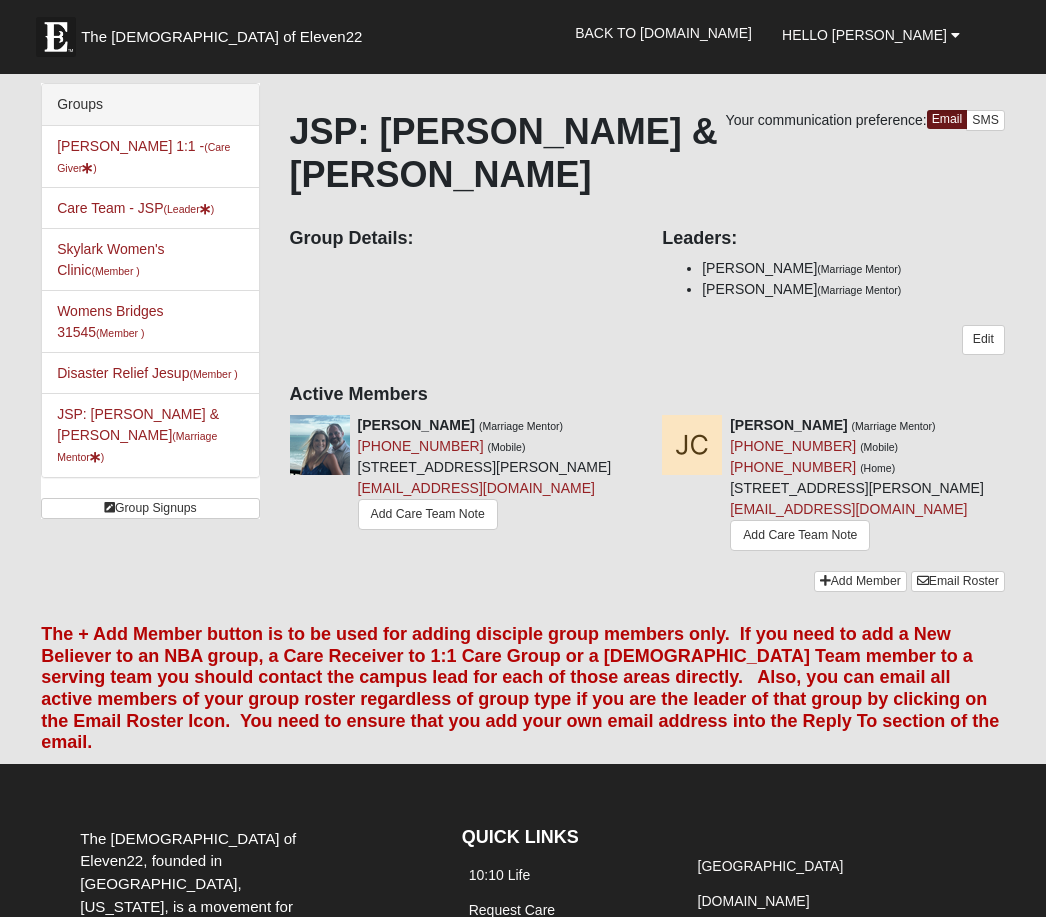 scroll, scrollTop: 0, scrollLeft: 0, axis: both 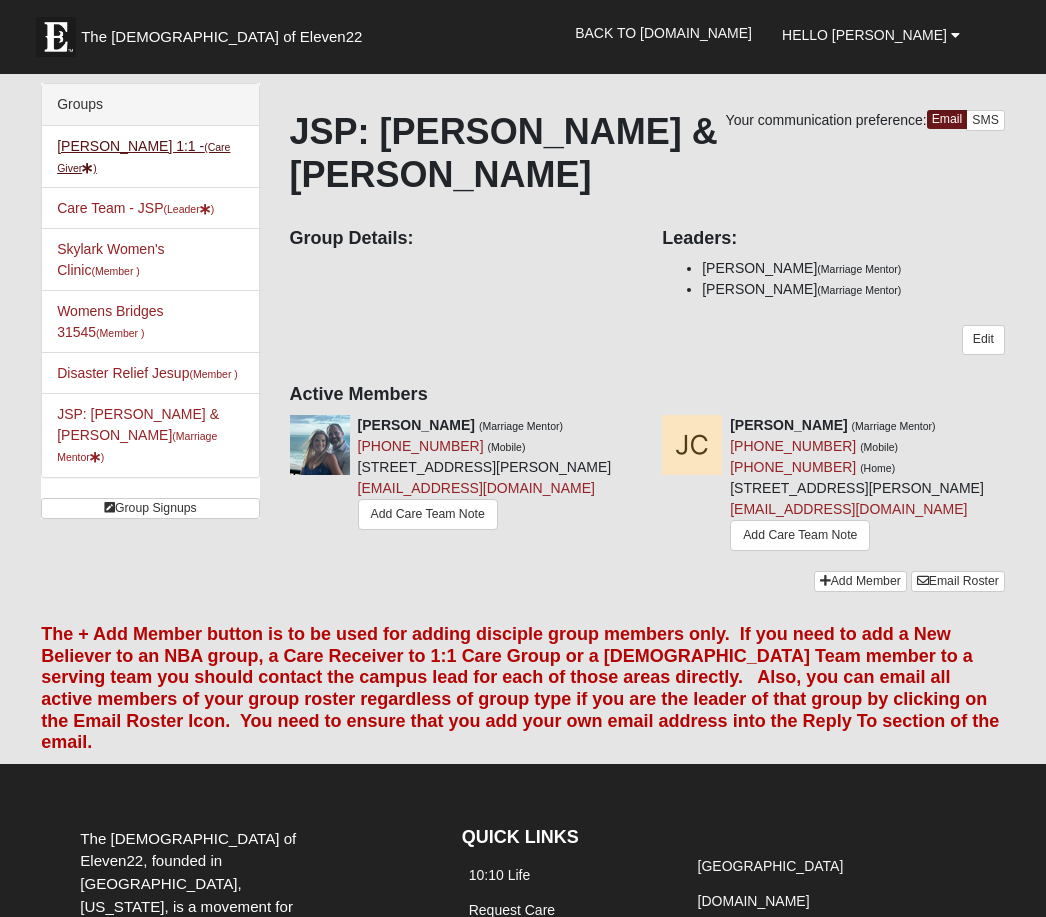 click on "[PERSON_NAME] 1:1 -  (Care Giver
)" at bounding box center [143, 156] 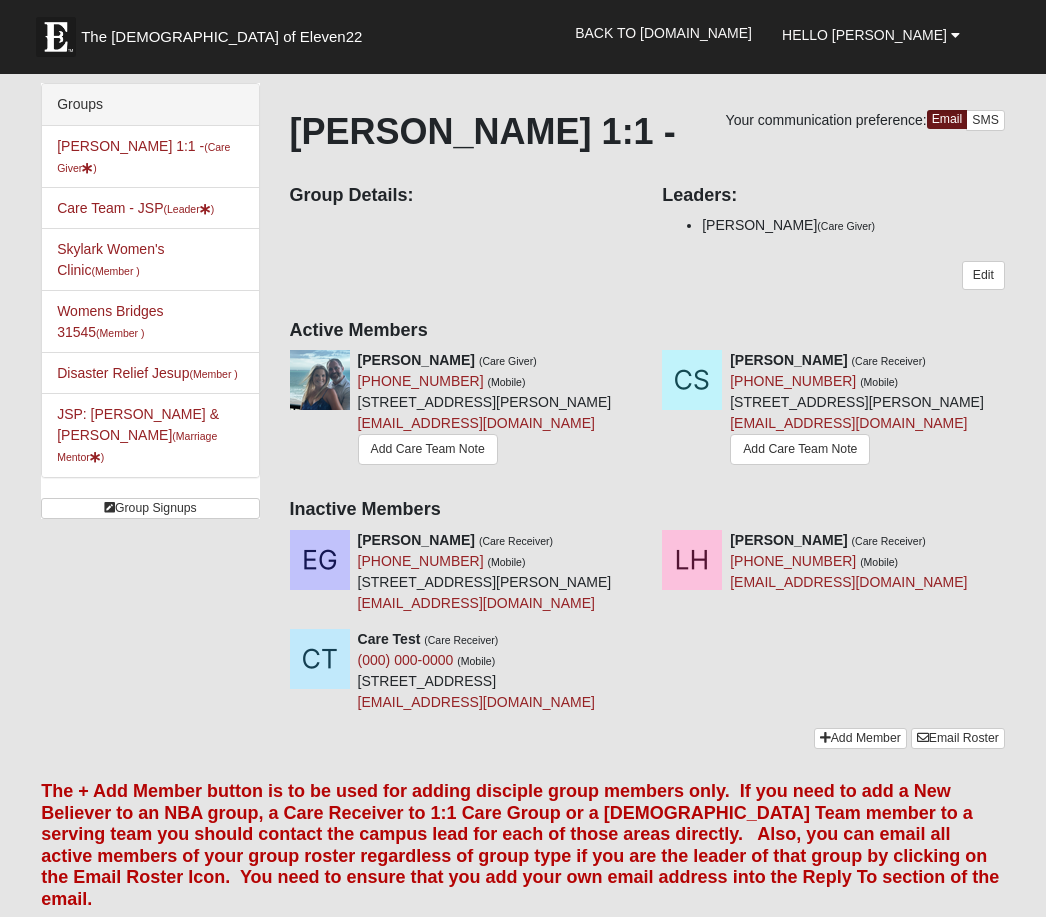 scroll, scrollTop: 0, scrollLeft: 0, axis: both 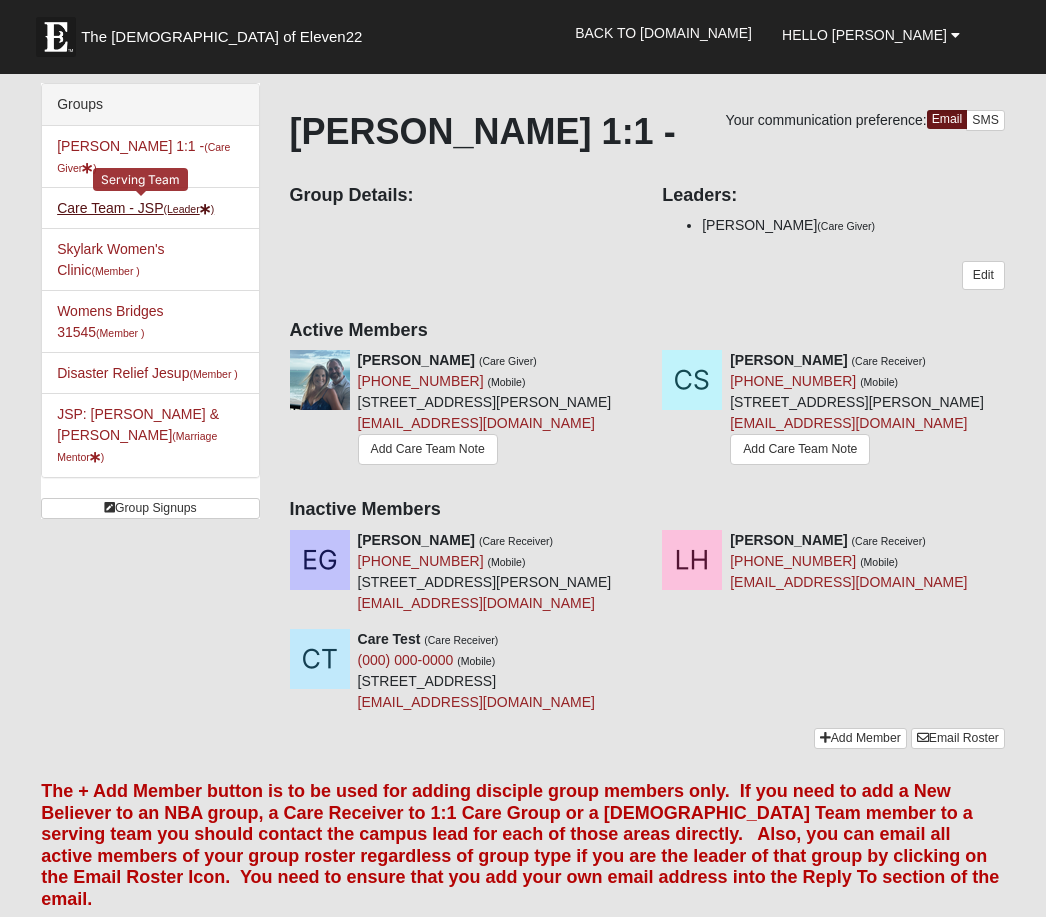 click on "Care Team - JSP  (Leader
)" at bounding box center (135, 208) 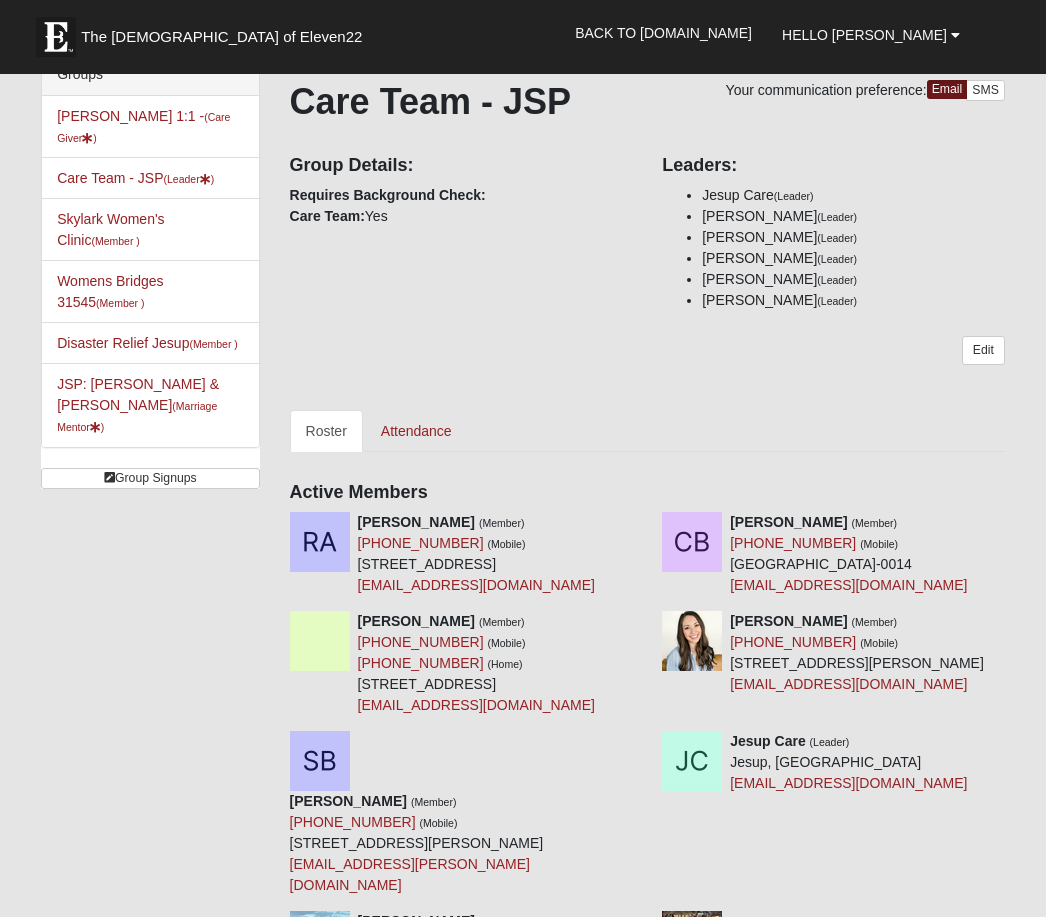 scroll, scrollTop: 0, scrollLeft: 0, axis: both 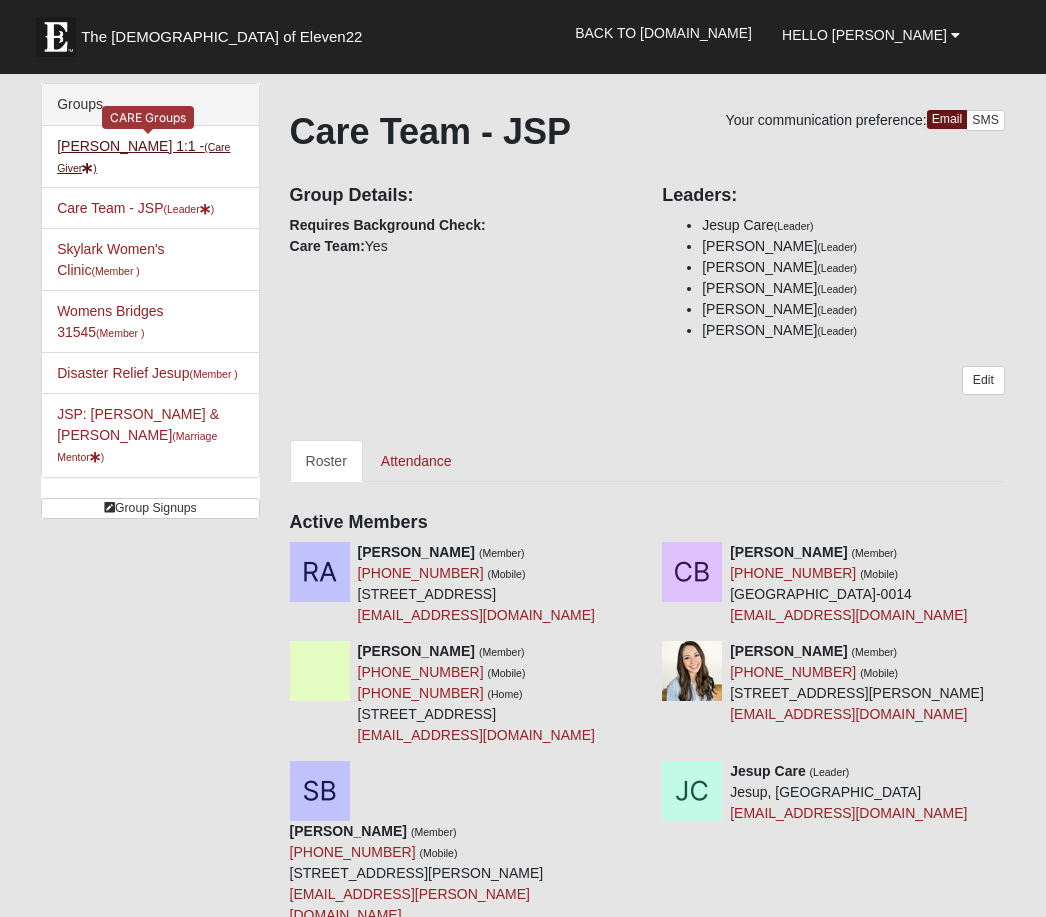 click on "[PERSON_NAME] 1:1 -  (Care Giver
)" at bounding box center (143, 156) 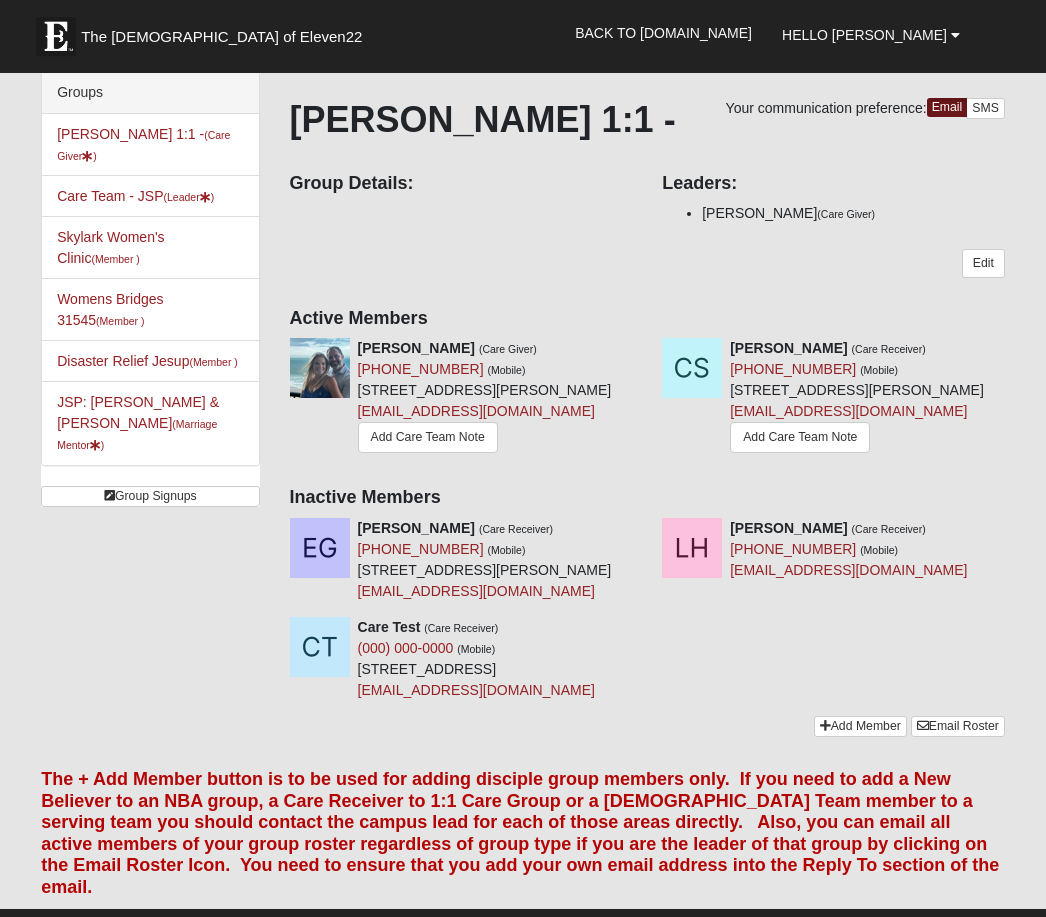 scroll, scrollTop: 0, scrollLeft: 0, axis: both 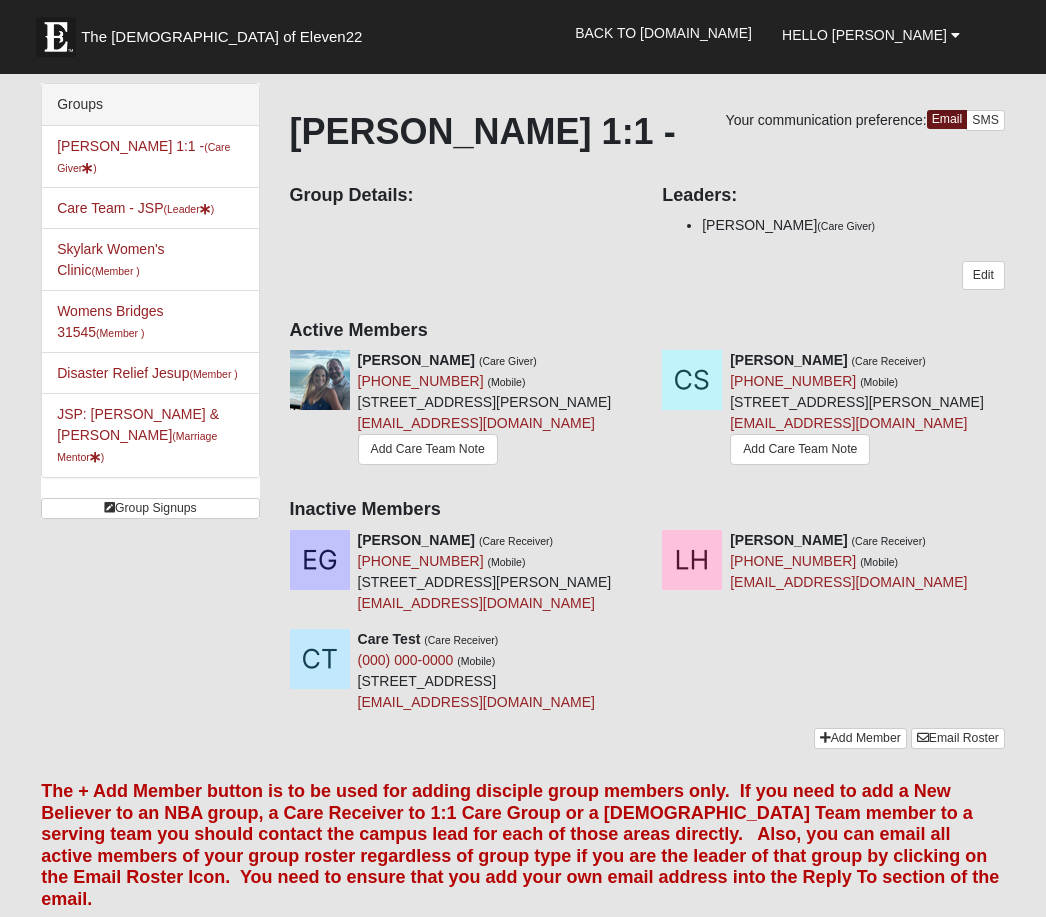 click on "Ashley Cook 1:1 -  (Care Giver
)" at bounding box center (150, 157) 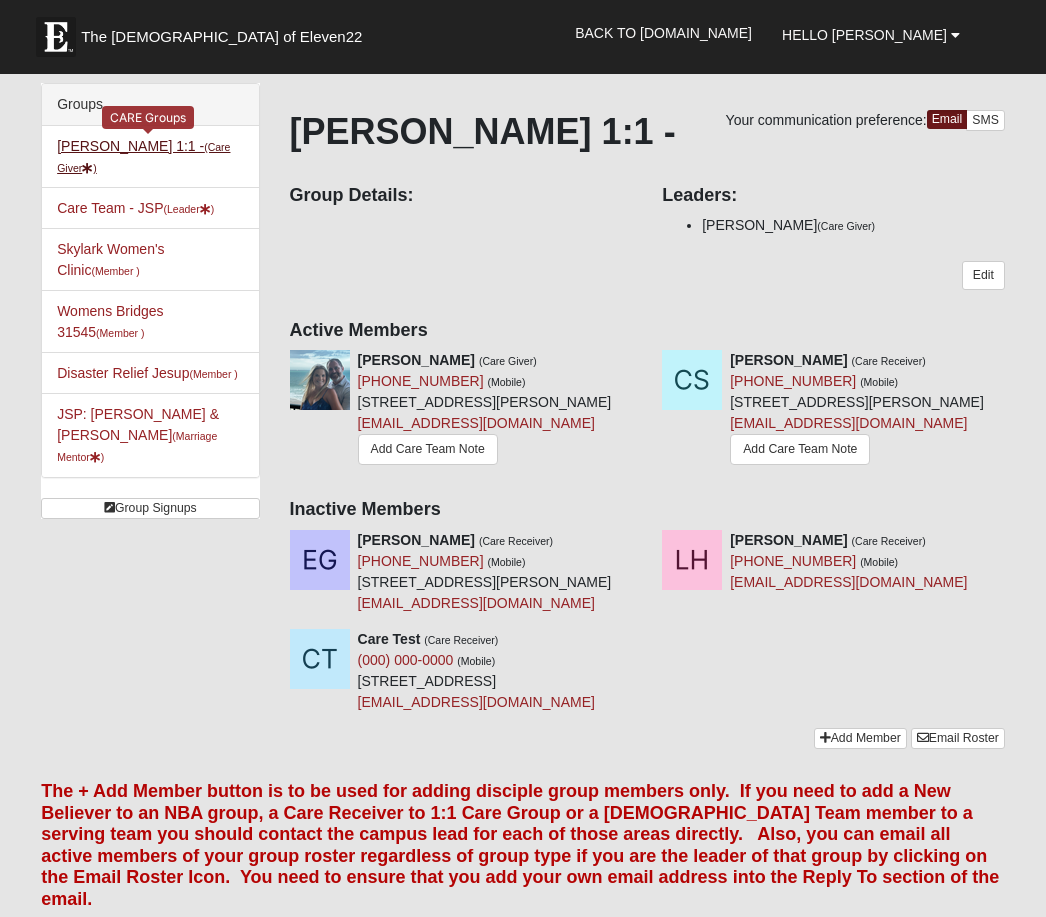 click on "Ashley Cook 1:1 -  (Care Giver
)" at bounding box center [143, 156] 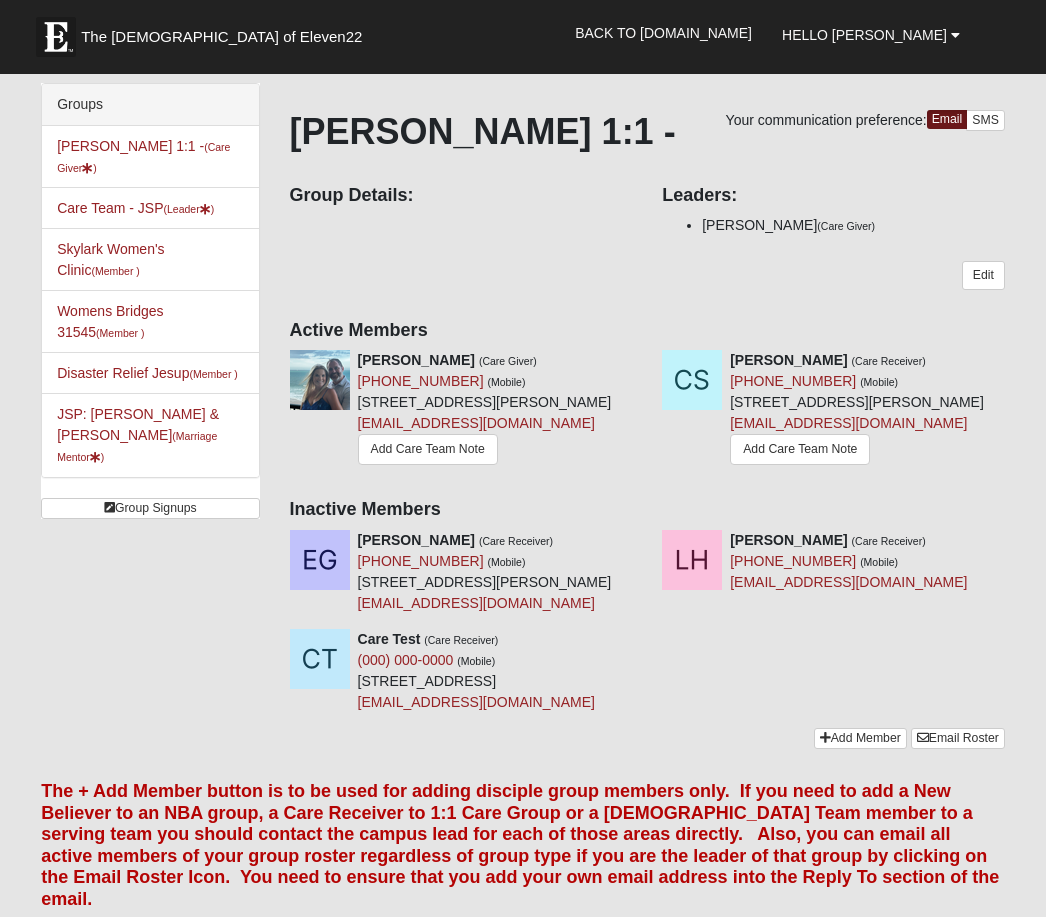 scroll, scrollTop: 0, scrollLeft: 0, axis: both 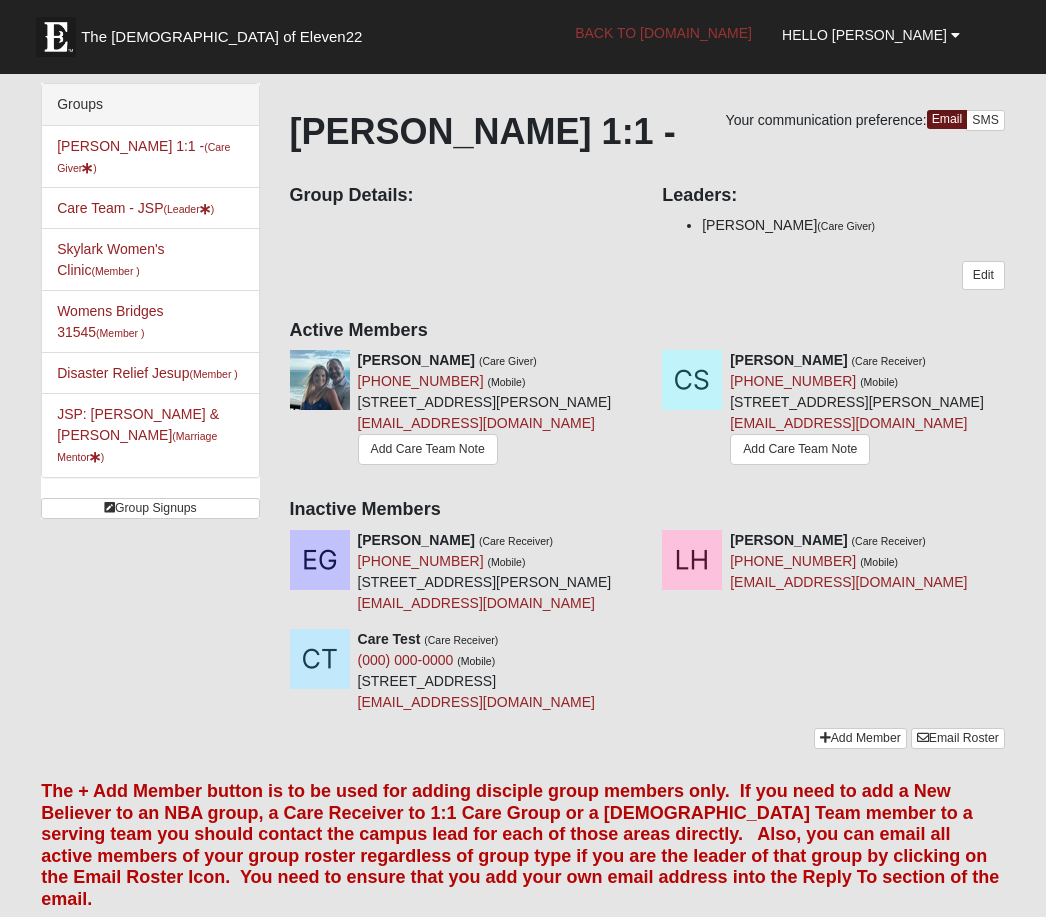 click on "Back to [DOMAIN_NAME]" at bounding box center [663, 33] 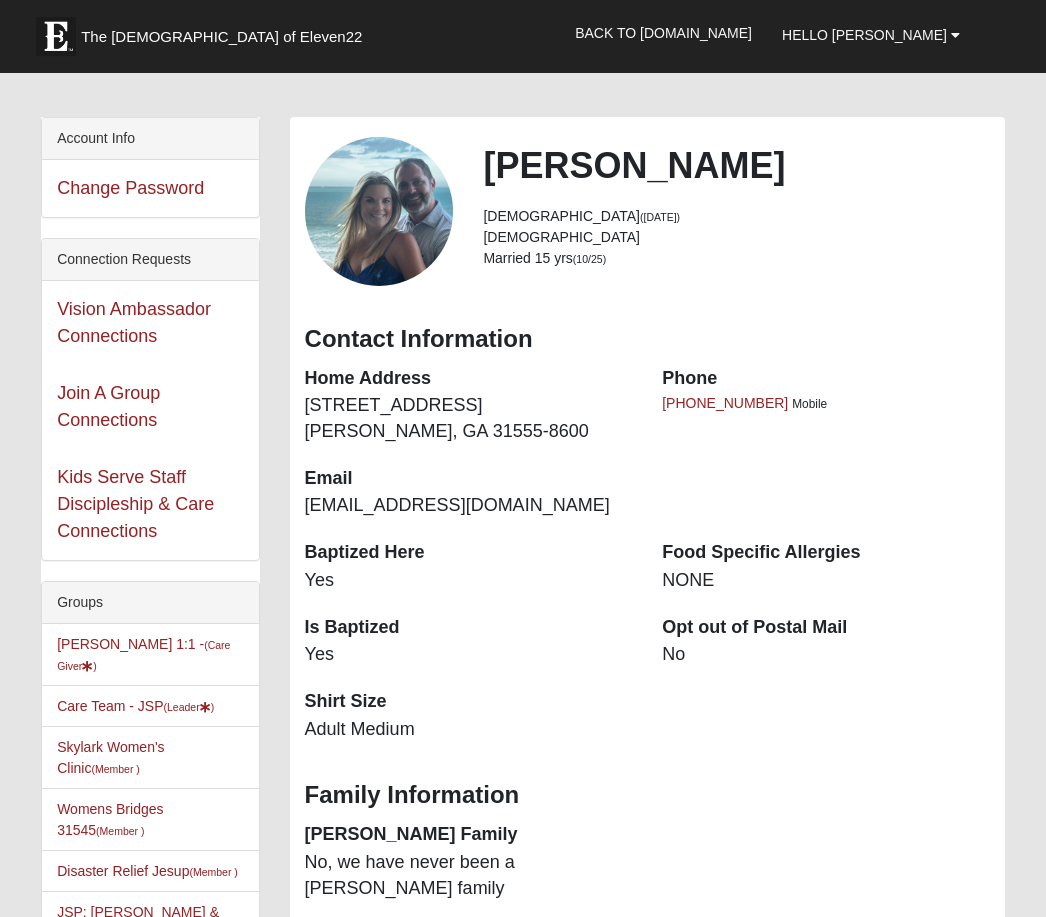 scroll, scrollTop: 35, scrollLeft: 0, axis: vertical 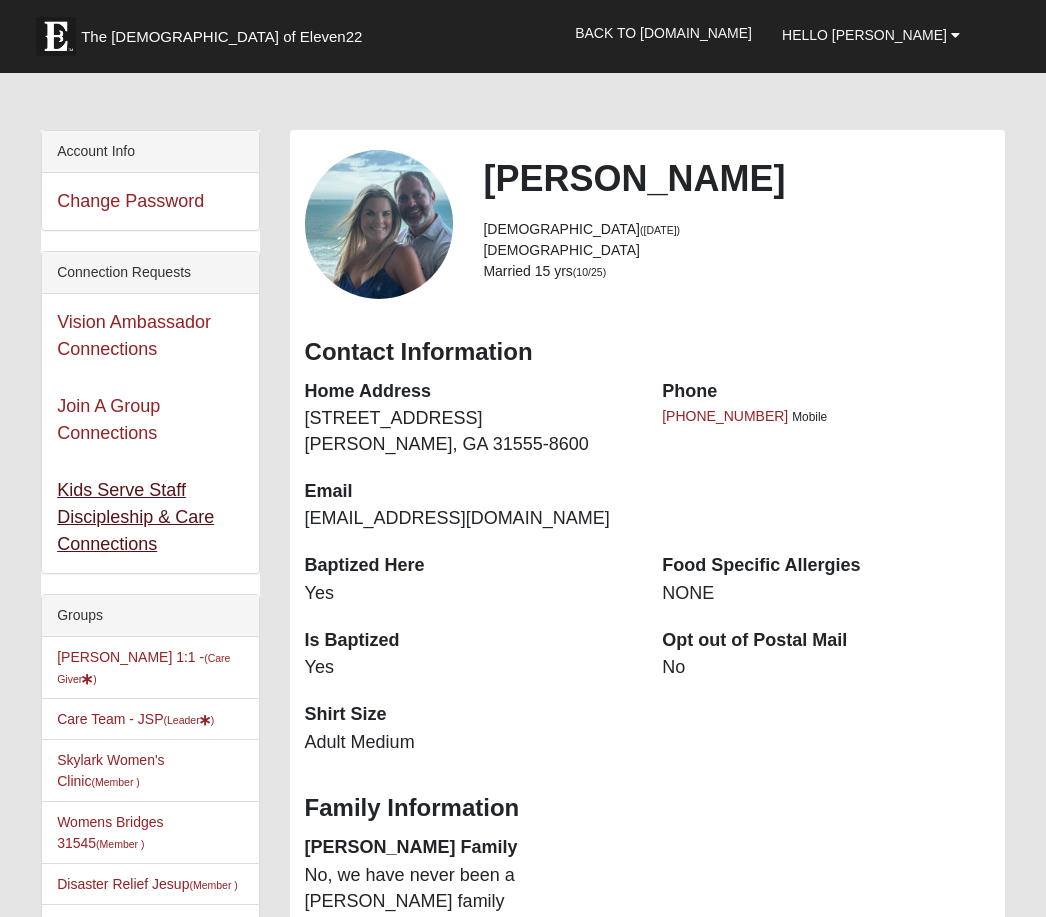 click on "Kids Serve Staff Discipleship & Care Connections" at bounding box center [135, 518] 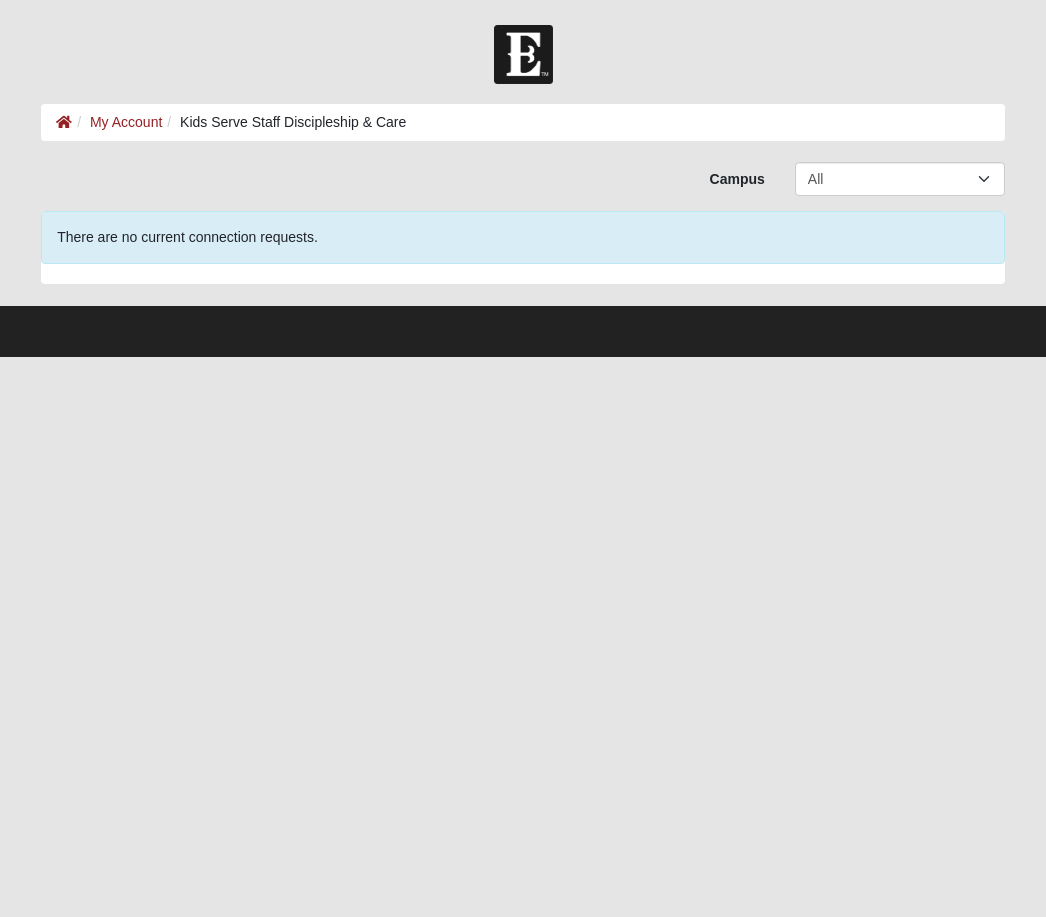 scroll, scrollTop: 0, scrollLeft: 0, axis: both 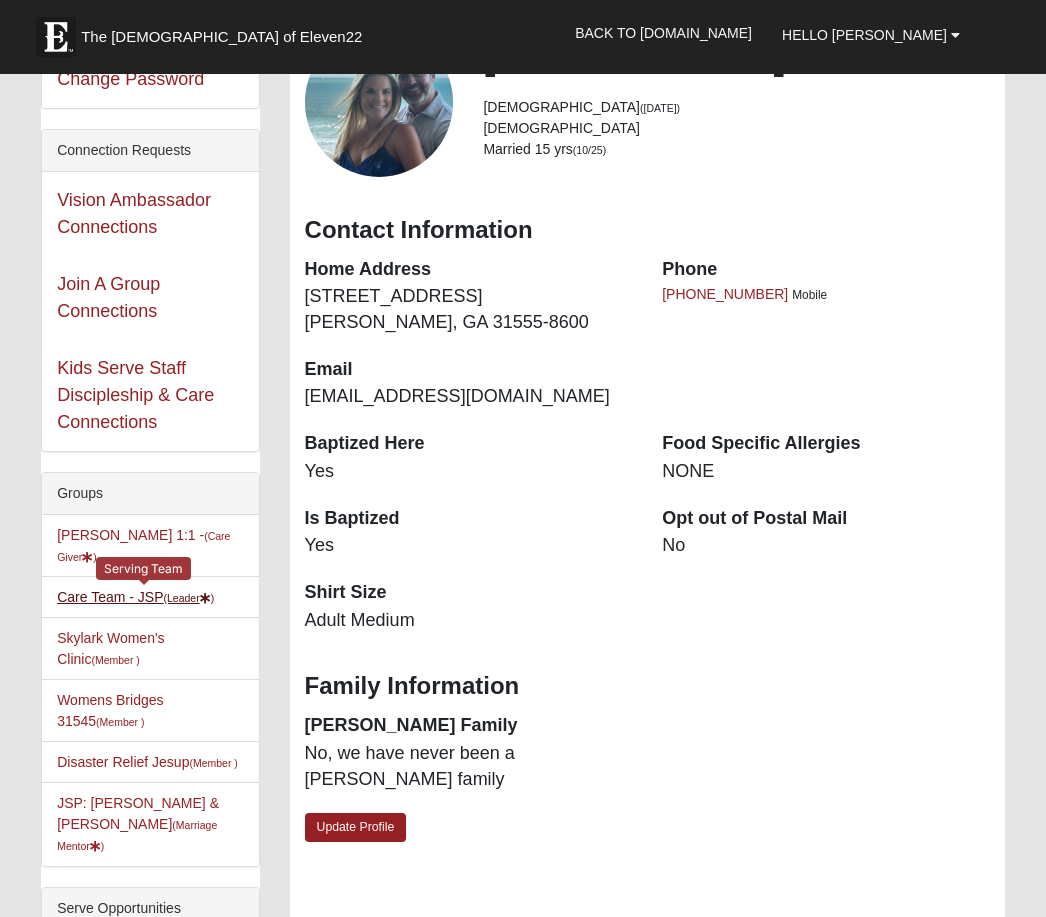 click on "Care Team - JSP  (Leader
)" at bounding box center [135, 597] 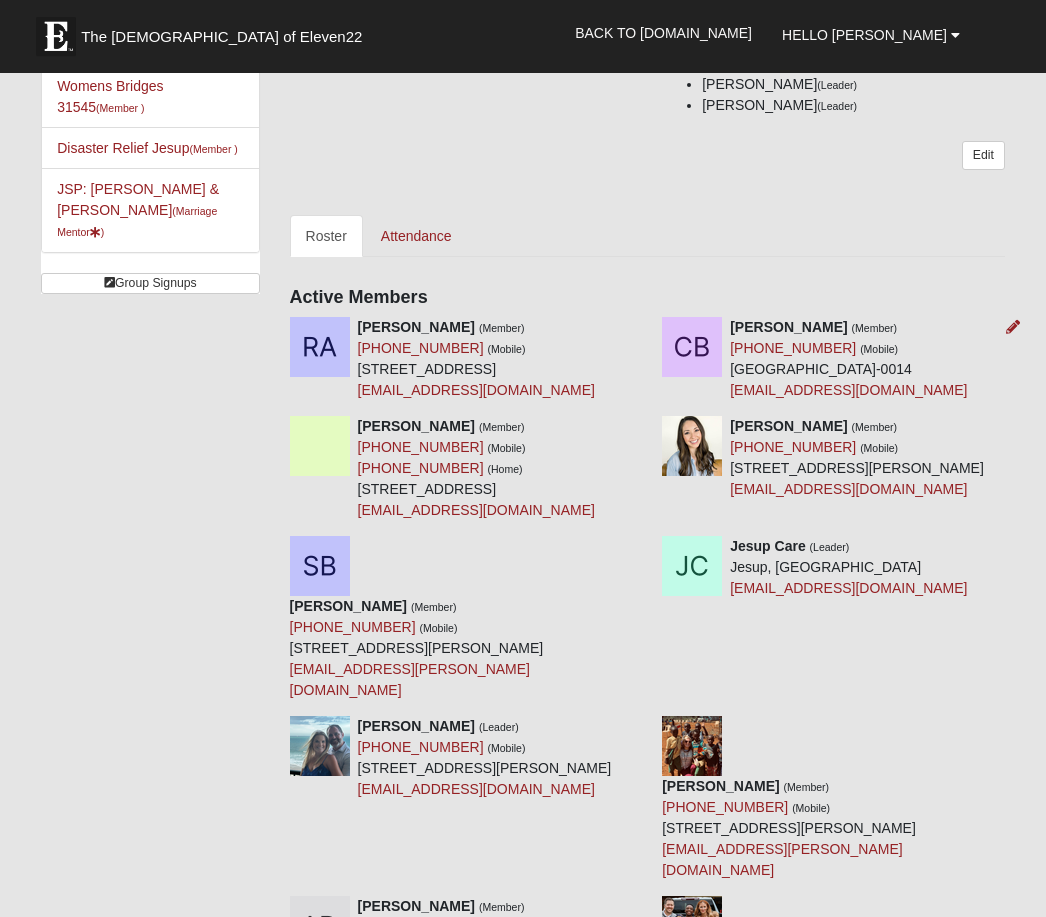 scroll, scrollTop: 225, scrollLeft: 0, axis: vertical 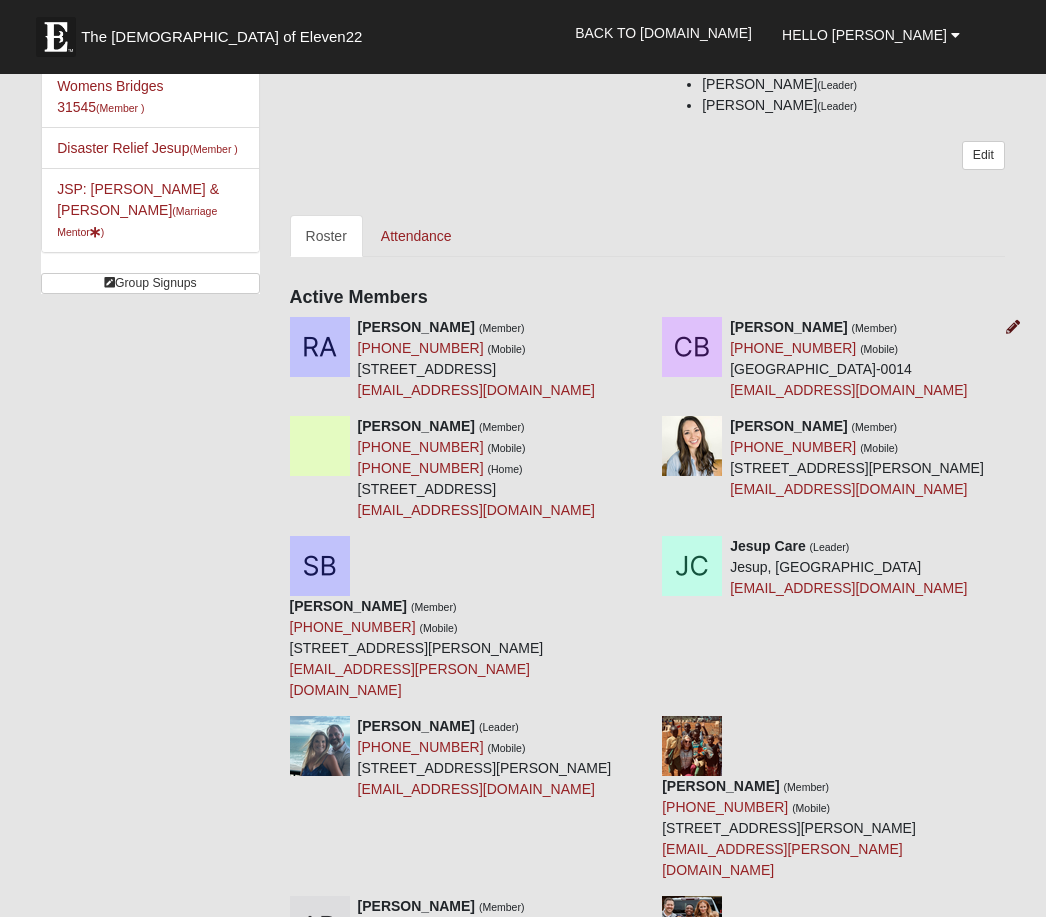 click at bounding box center (1013, 327) 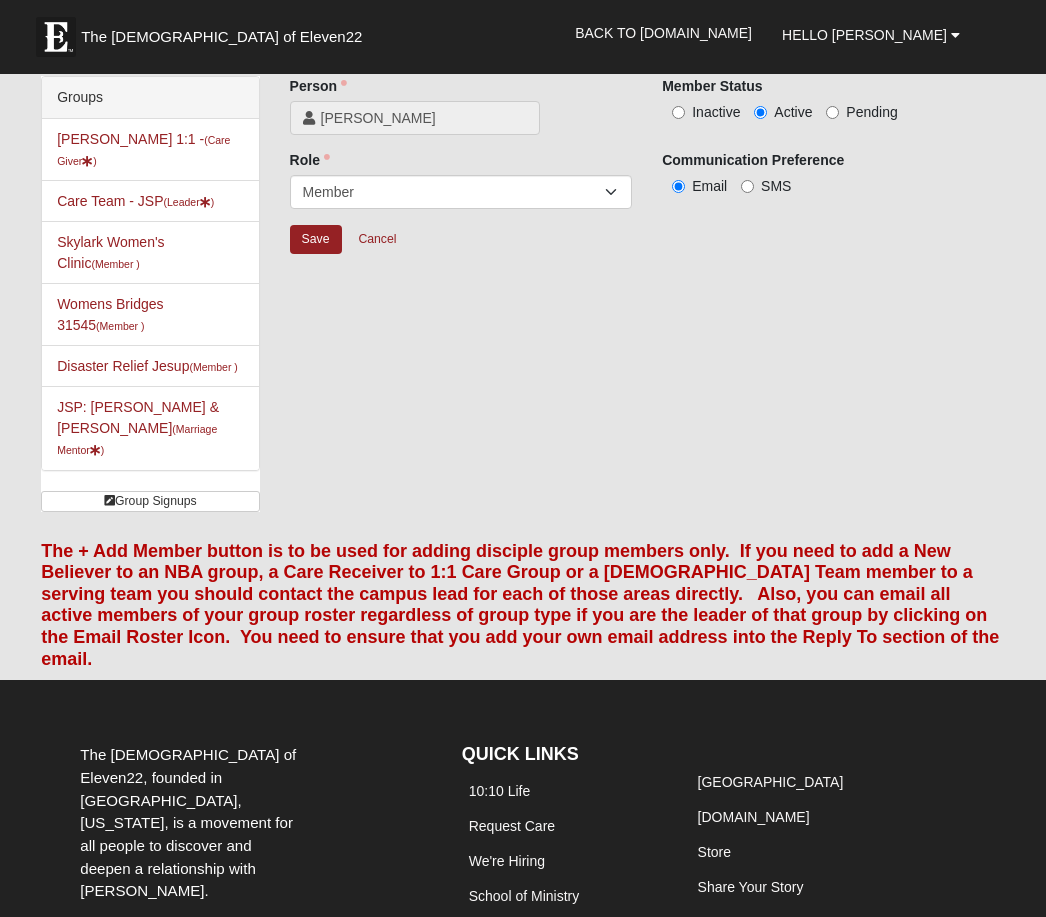 scroll, scrollTop: 0, scrollLeft: 0, axis: both 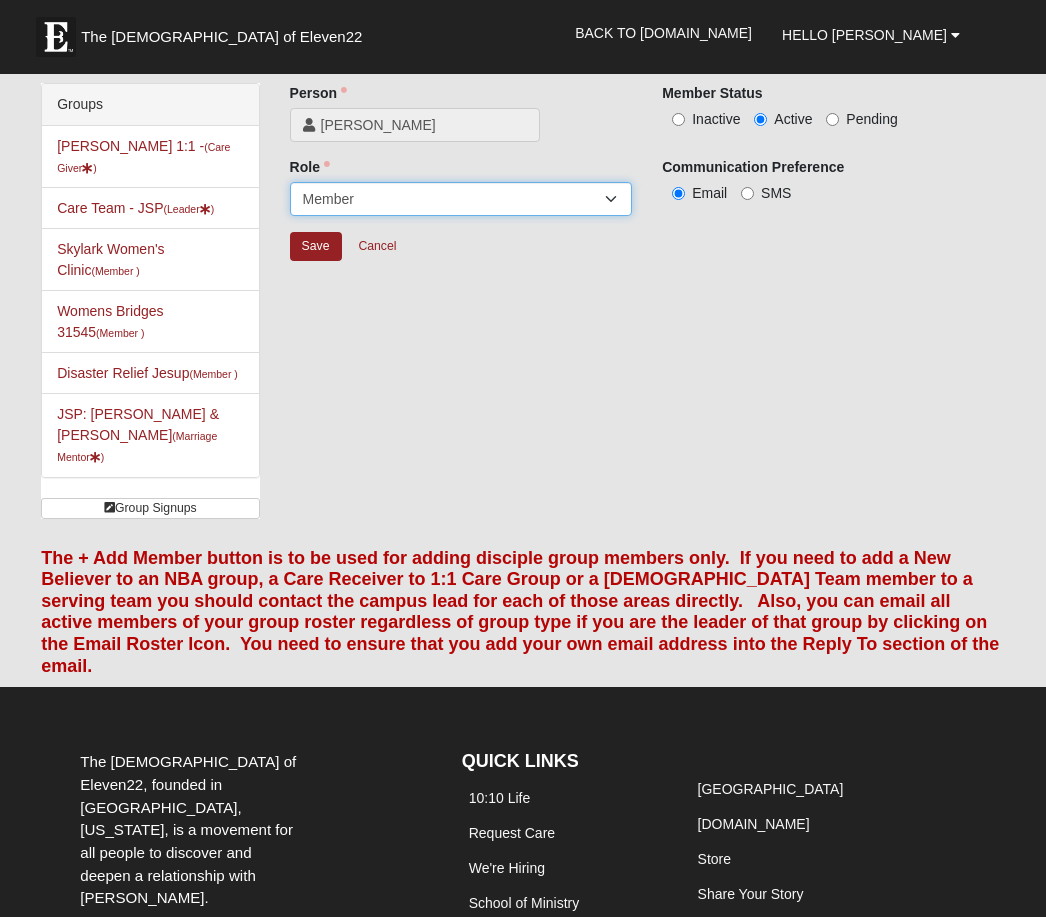 click on "Leader
Member
EMT
Open-Source Analyst - Safety & Security
Serve Staff Hub
Serve Team Connector" at bounding box center (461, 199) 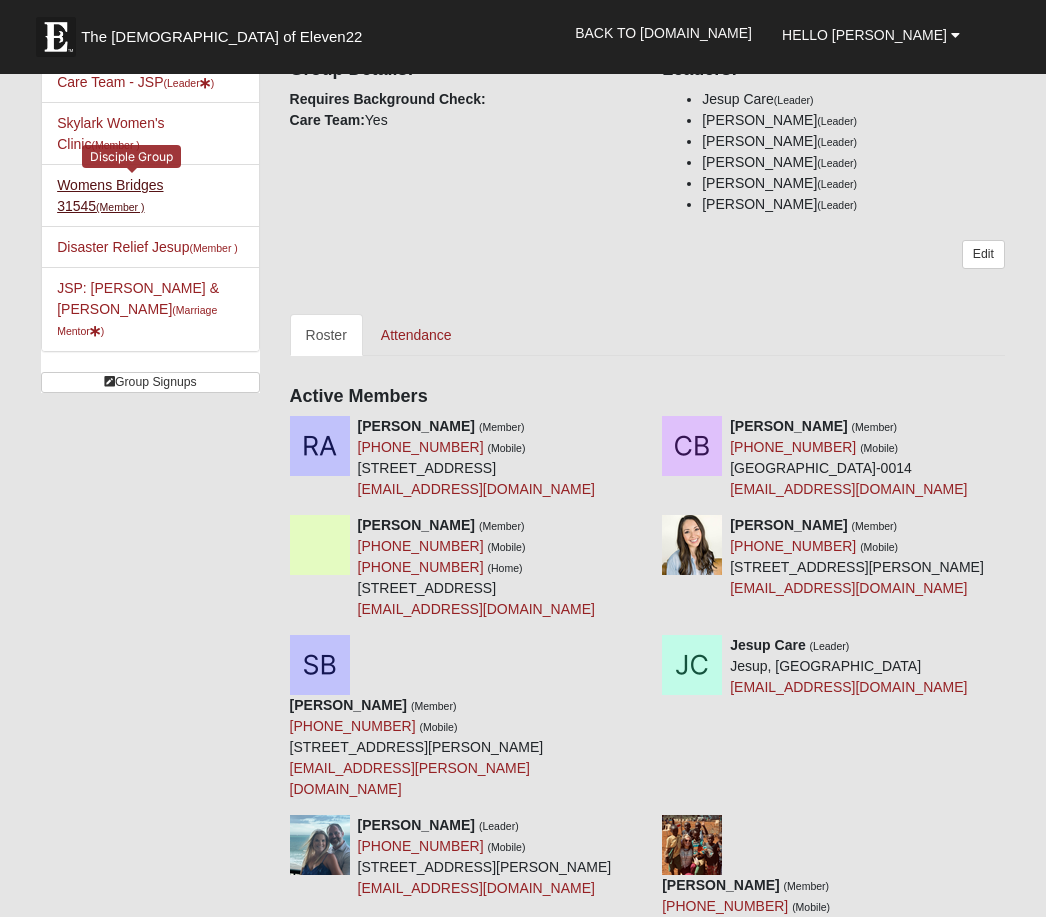 click on "Womens Bridges 31545  (Member        )" at bounding box center (110, 195) 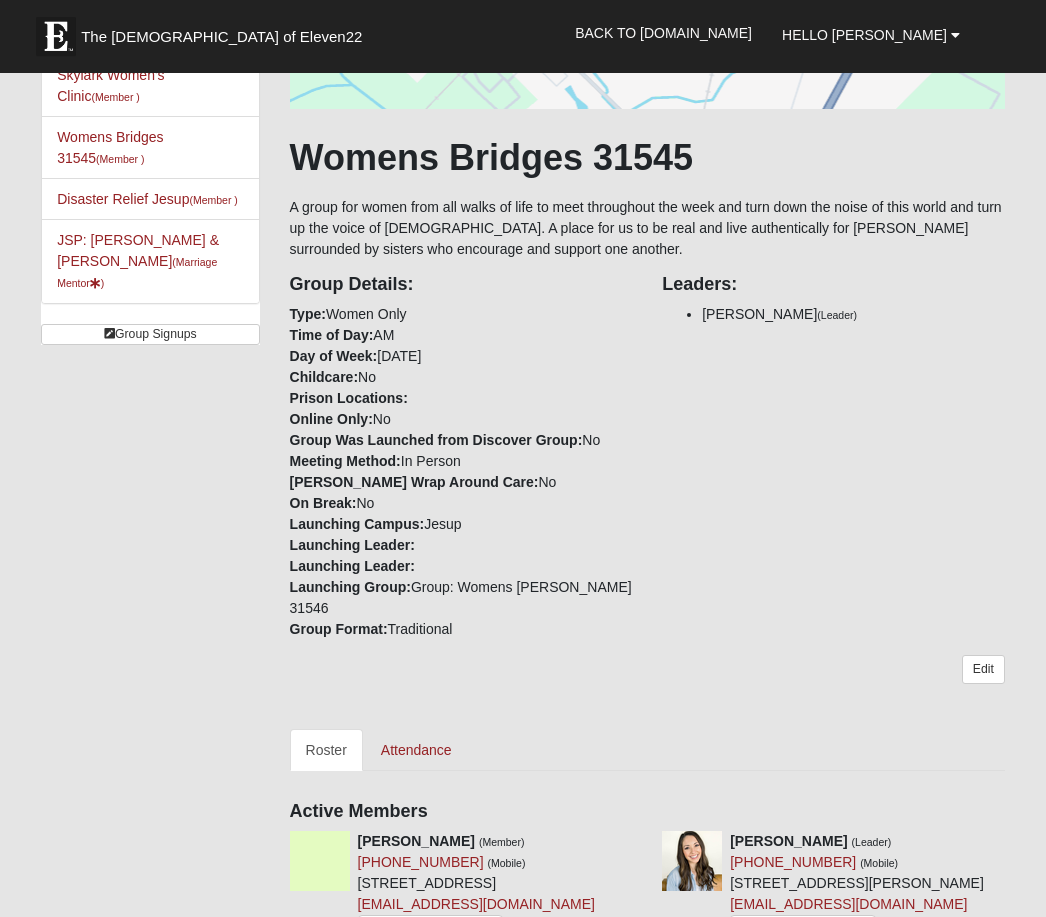 scroll, scrollTop: 176, scrollLeft: 0, axis: vertical 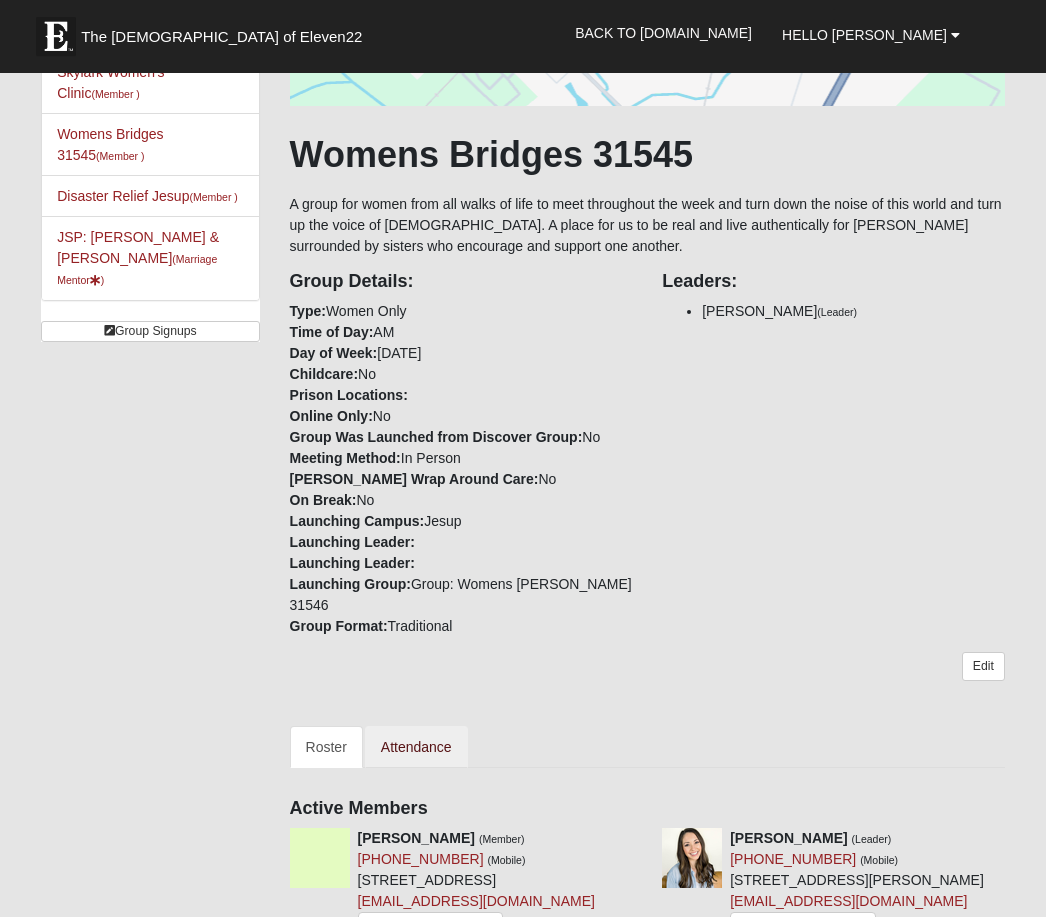 click on "Attendance" at bounding box center [416, 748] 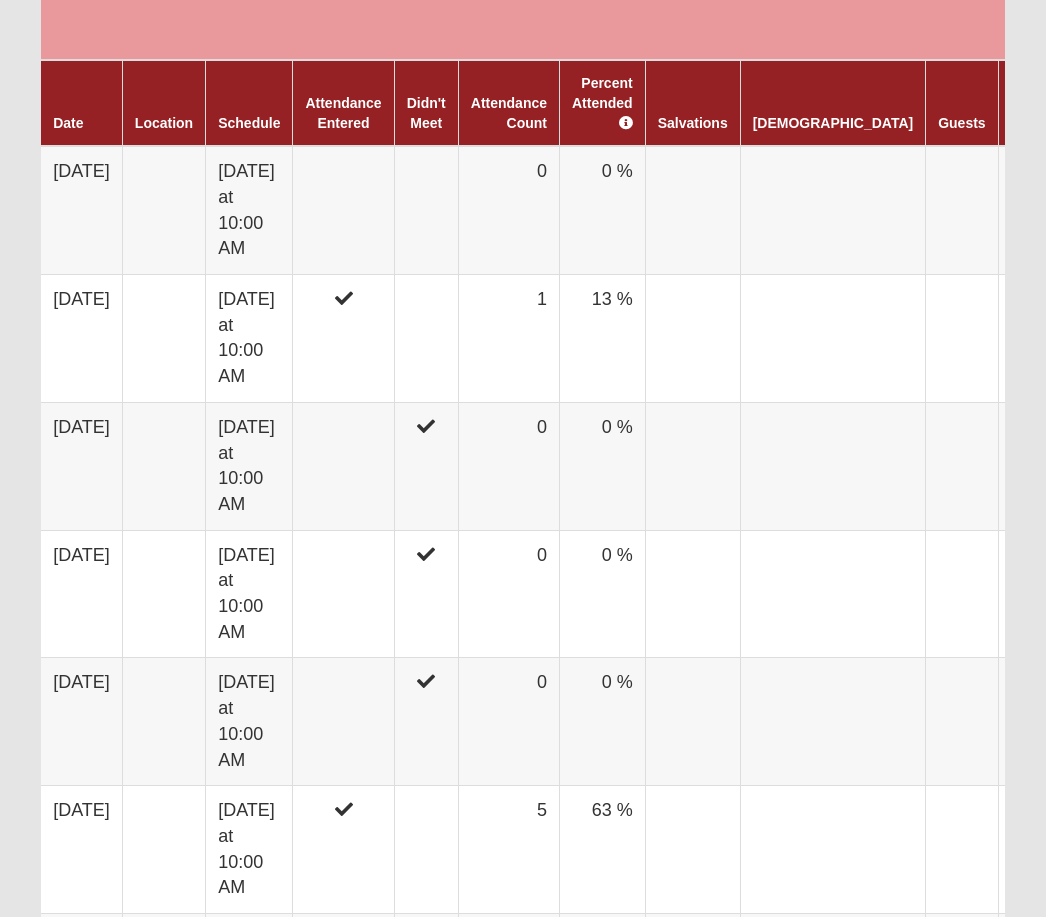 scroll, scrollTop: 1196, scrollLeft: 0, axis: vertical 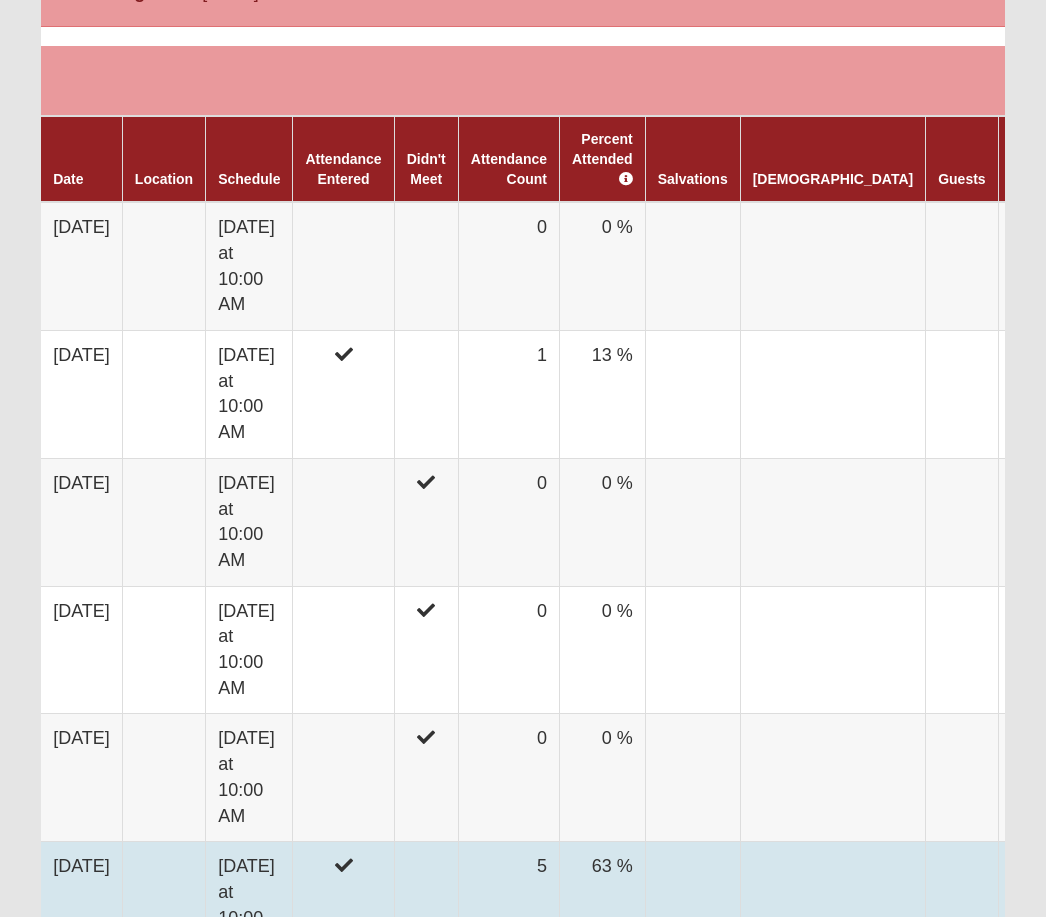 click at bounding box center [343, 906] 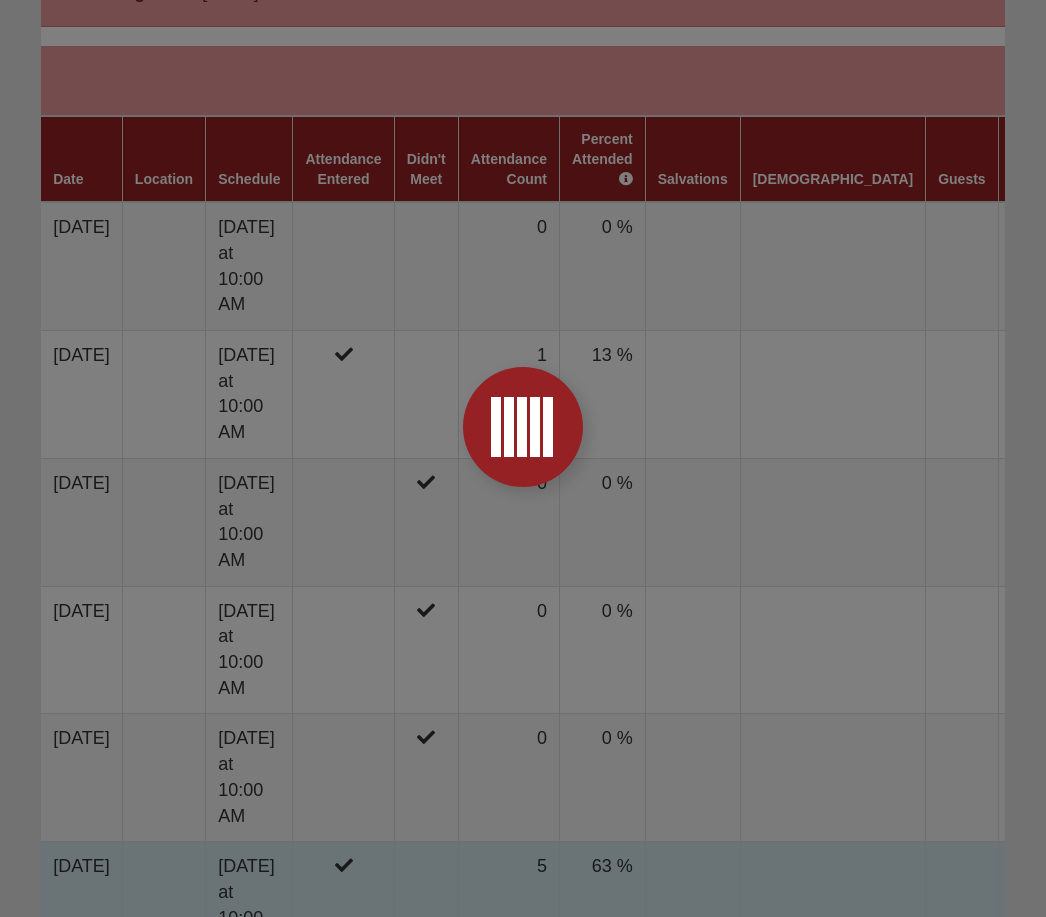 scroll, scrollTop: 1204, scrollLeft: 0, axis: vertical 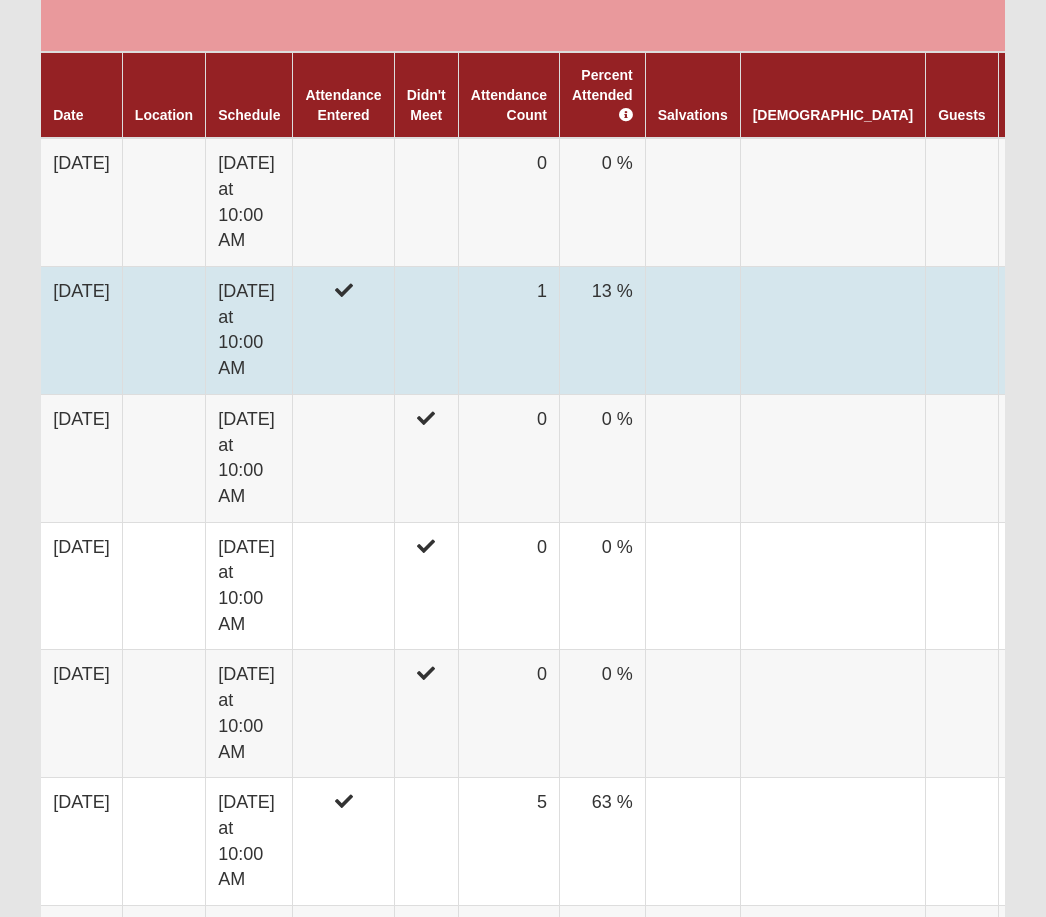 click on "1" at bounding box center [508, 331] 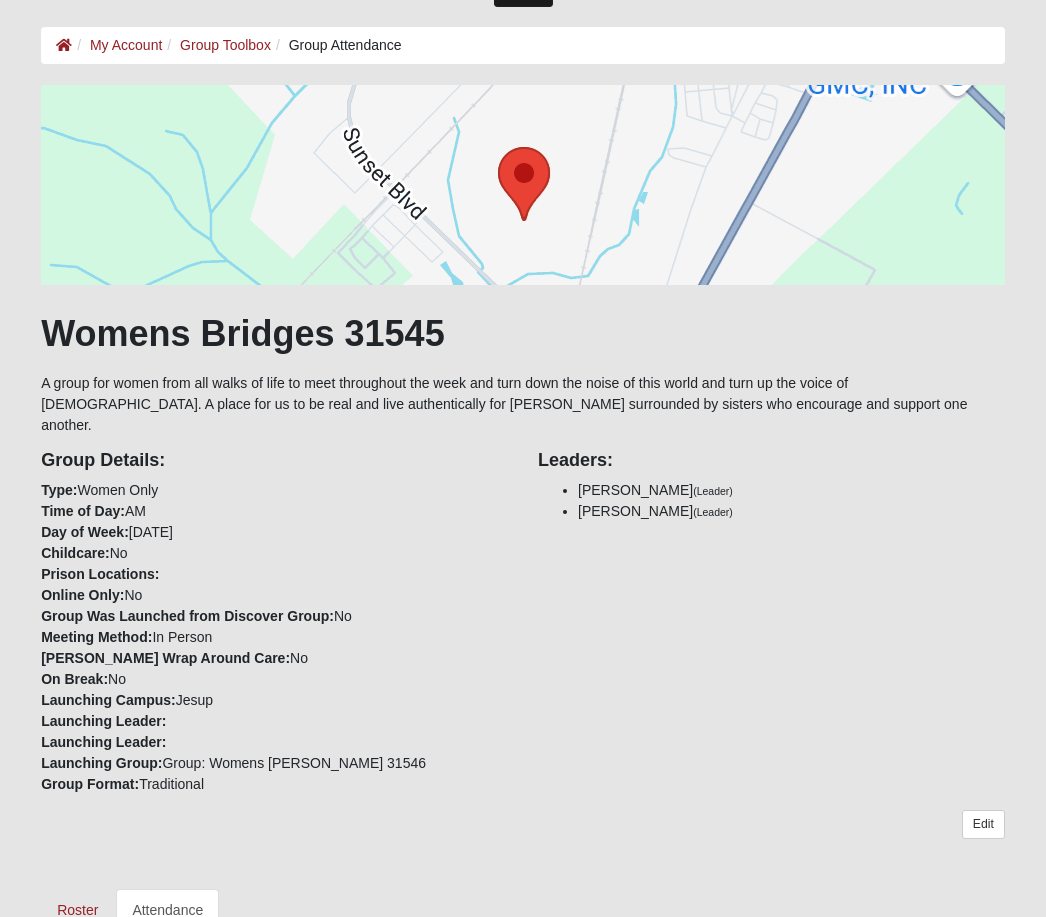 scroll, scrollTop: 0, scrollLeft: 0, axis: both 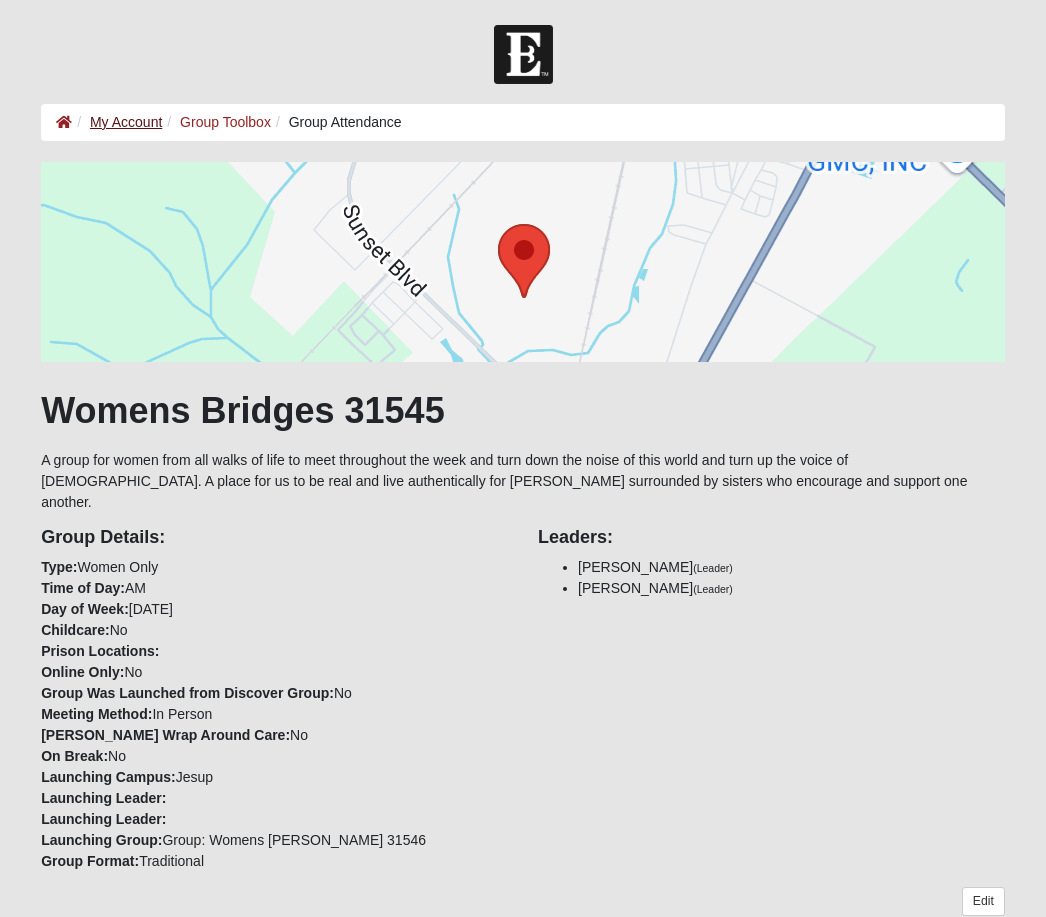 click on "My Account" at bounding box center (126, 122) 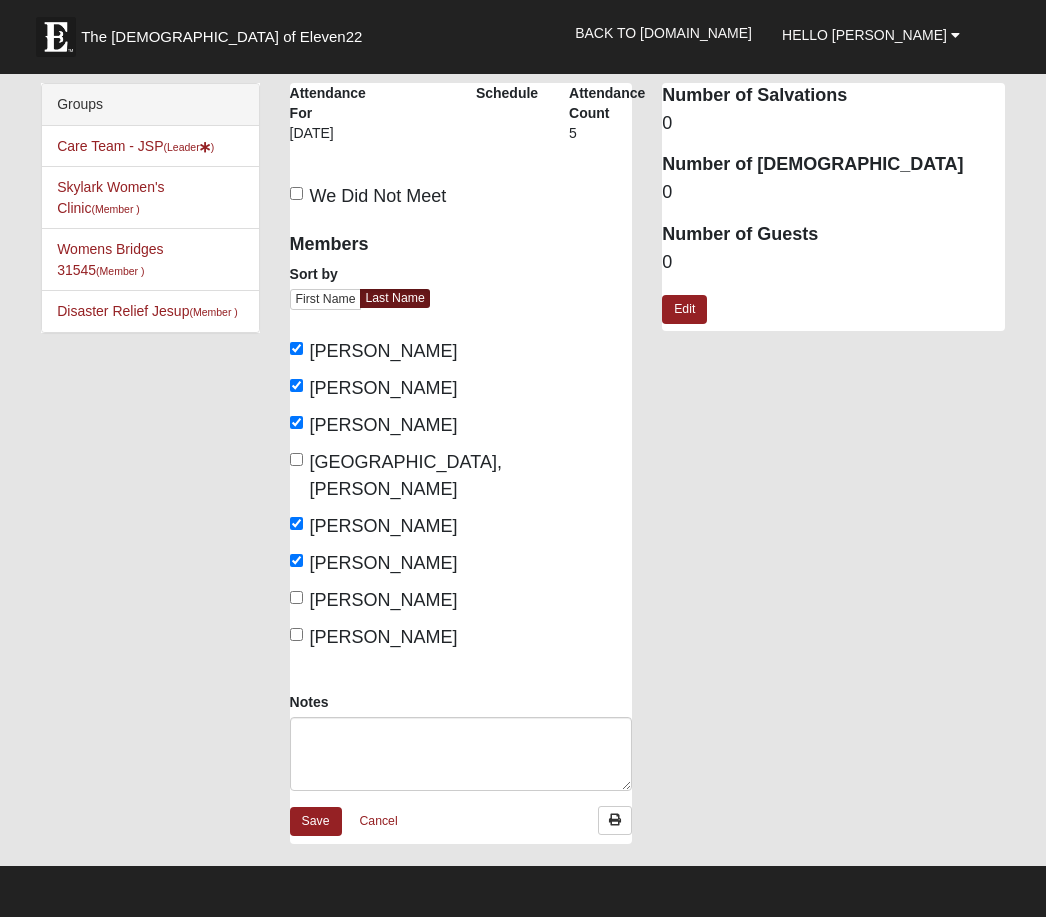 scroll, scrollTop: 0, scrollLeft: 0, axis: both 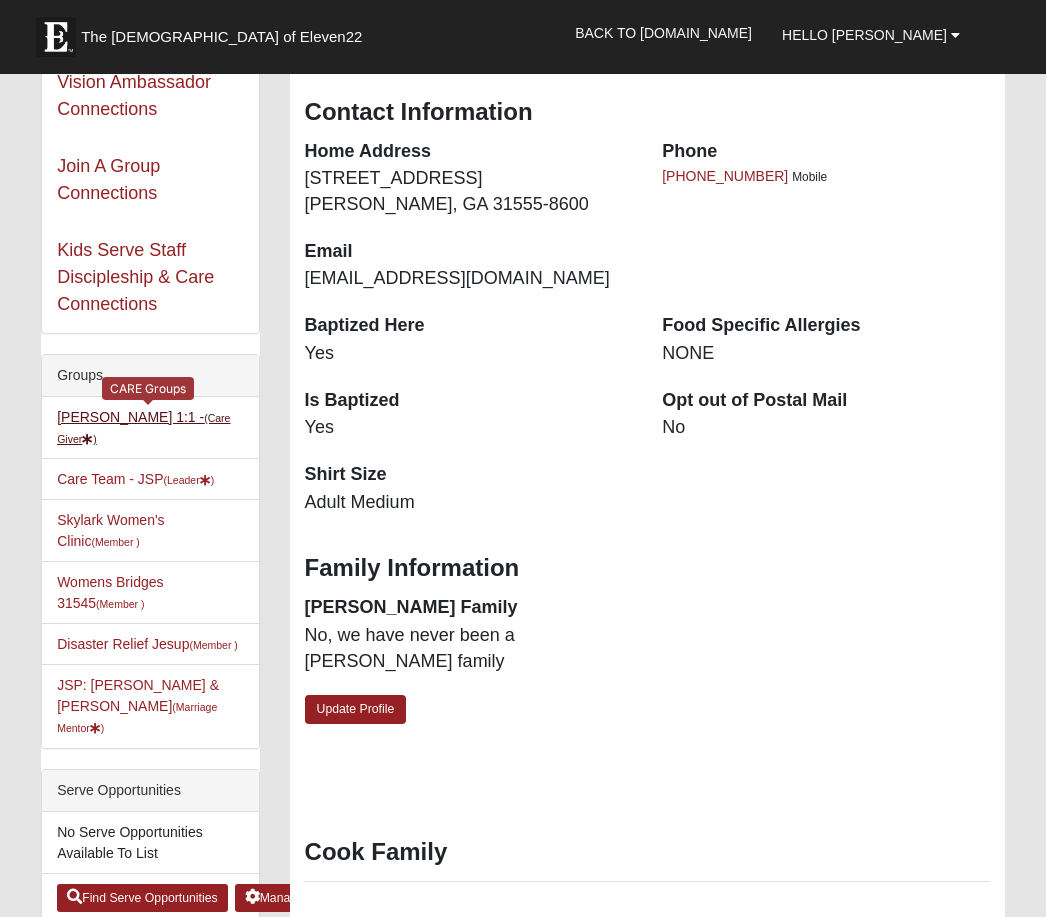 click on "[PERSON_NAME] 1:1 -  (Care Giver
)" at bounding box center (143, 427) 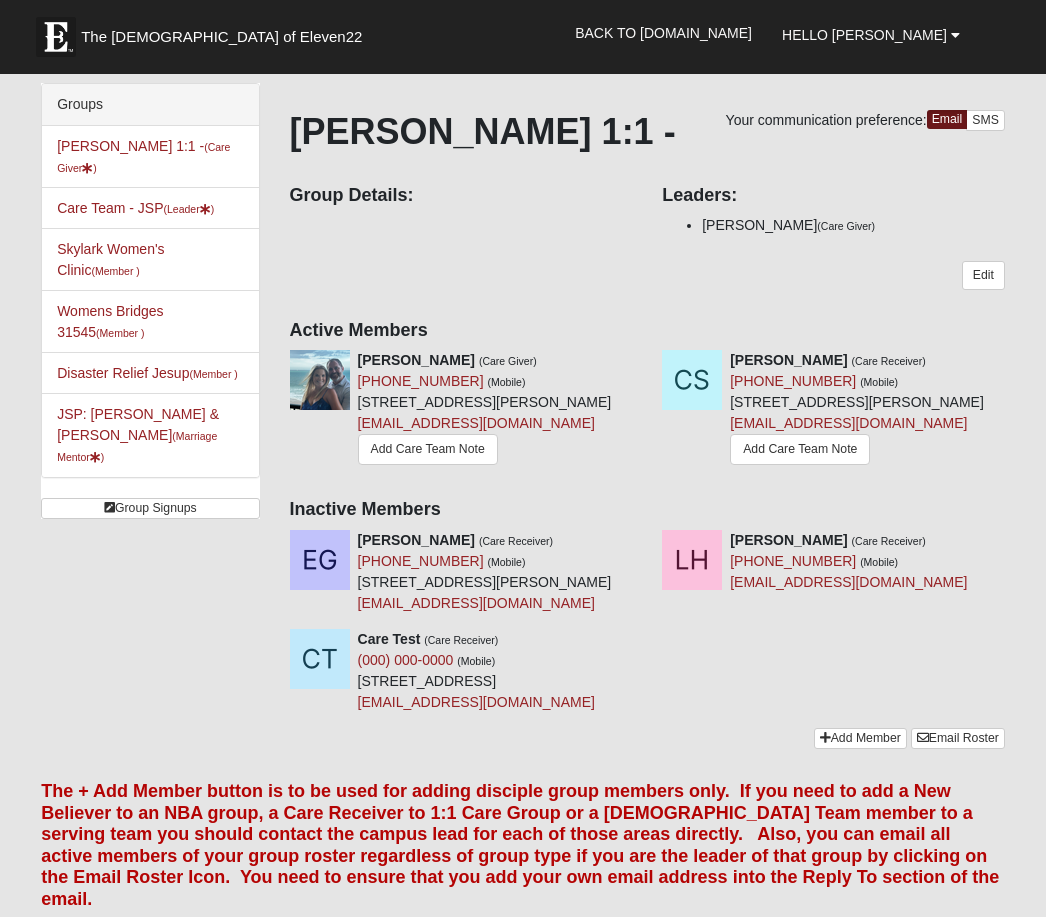 scroll, scrollTop: 0, scrollLeft: 0, axis: both 